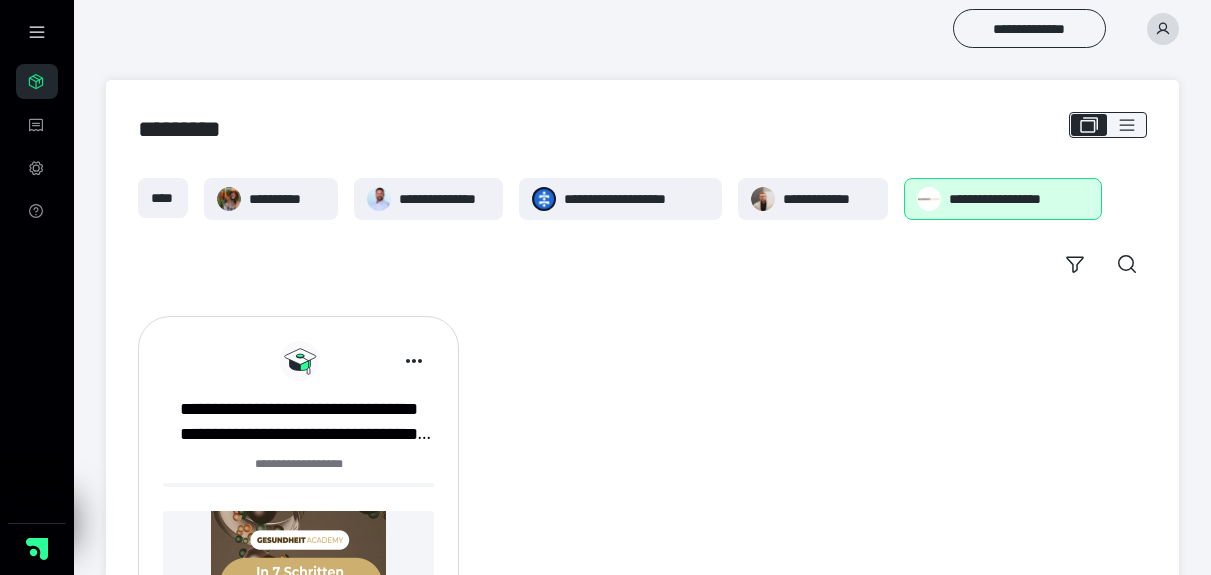 scroll, scrollTop: 0, scrollLeft: 0, axis: both 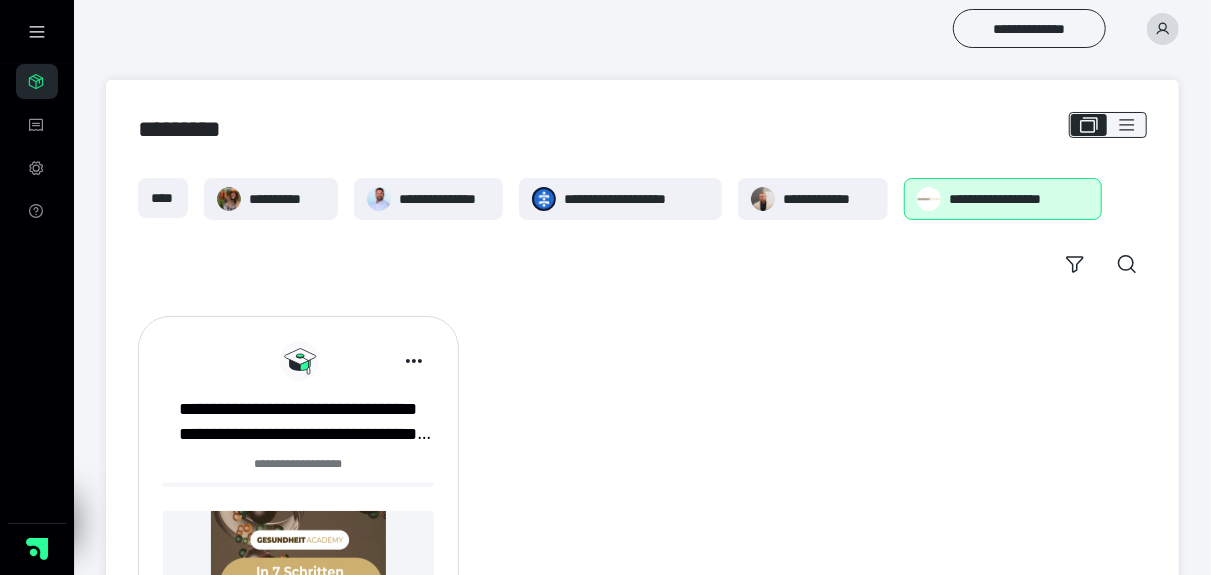 click 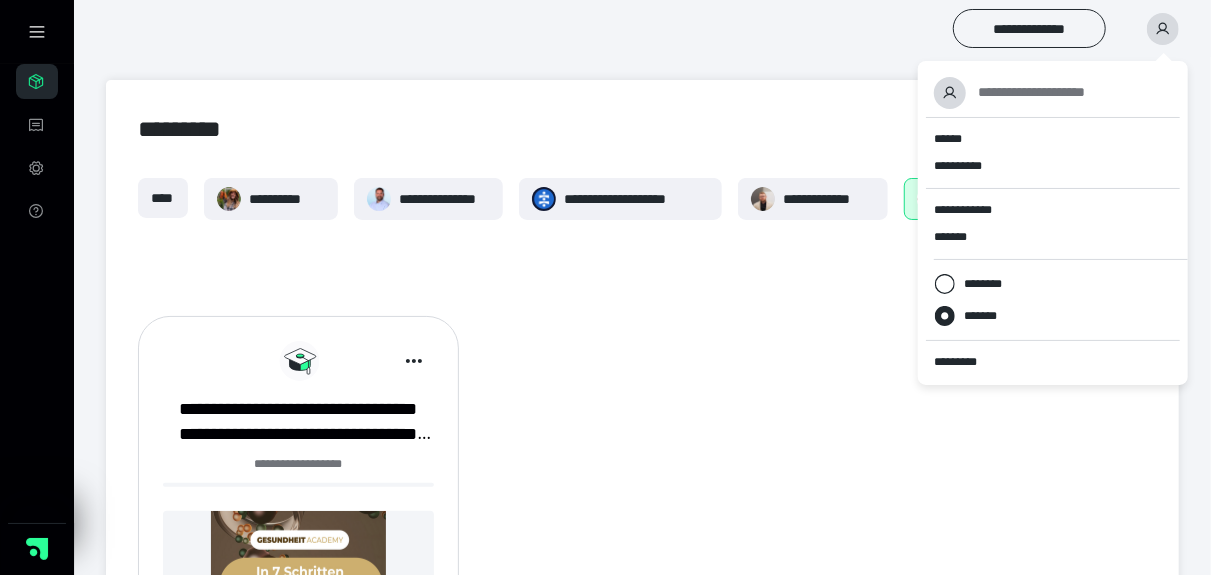 click on "******" at bounding box center (948, 139) 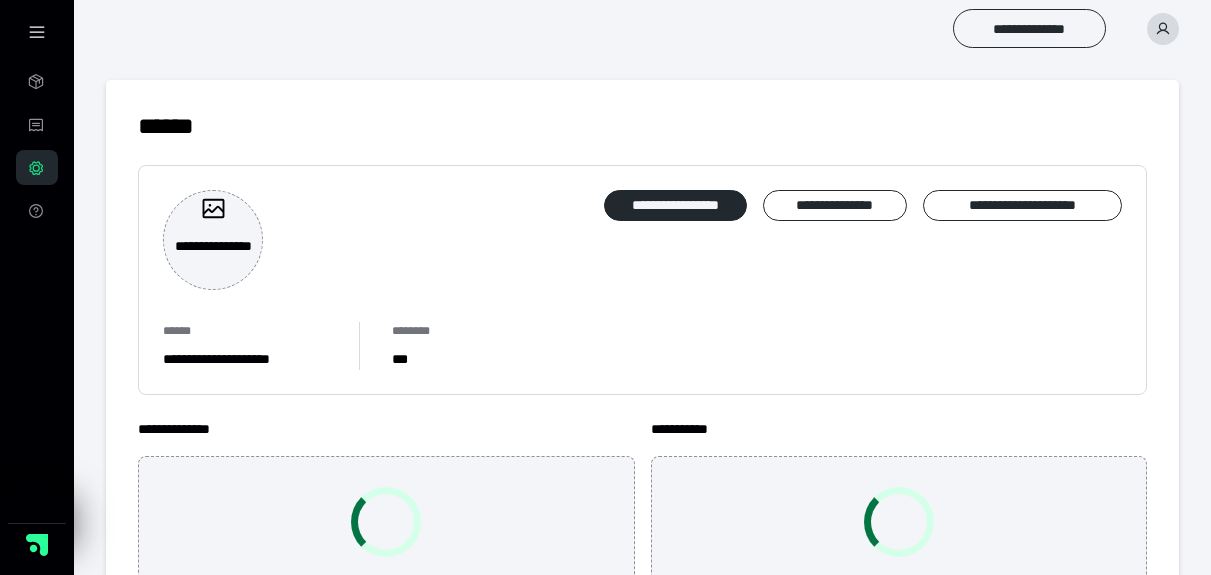 scroll, scrollTop: 0, scrollLeft: 0, axis: both 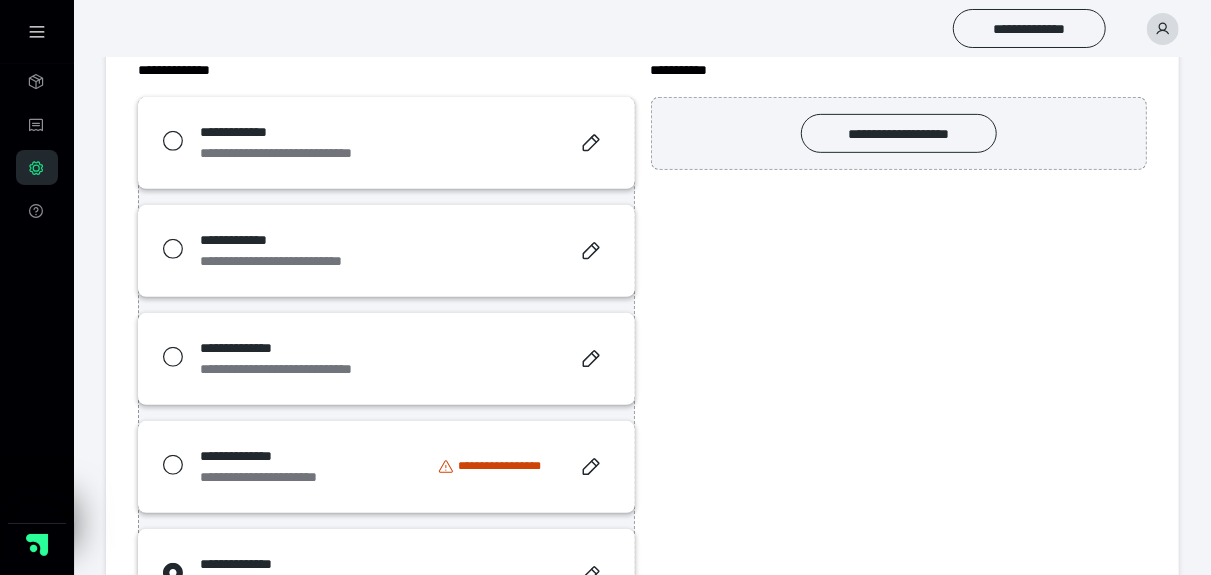 drag, startPoint x: 604, startPoint y: 356, endPoint x: 738, endPoint y: 396, distance: 139.84277 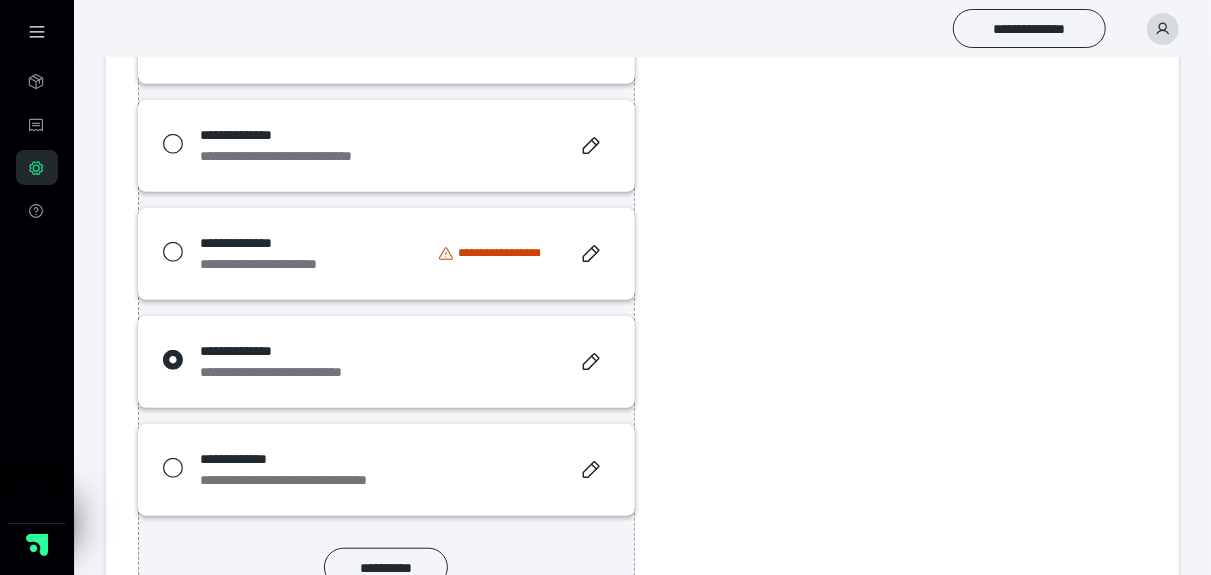 scroll, scrollTop: 655, scrollLeft: 0, axis: vertical 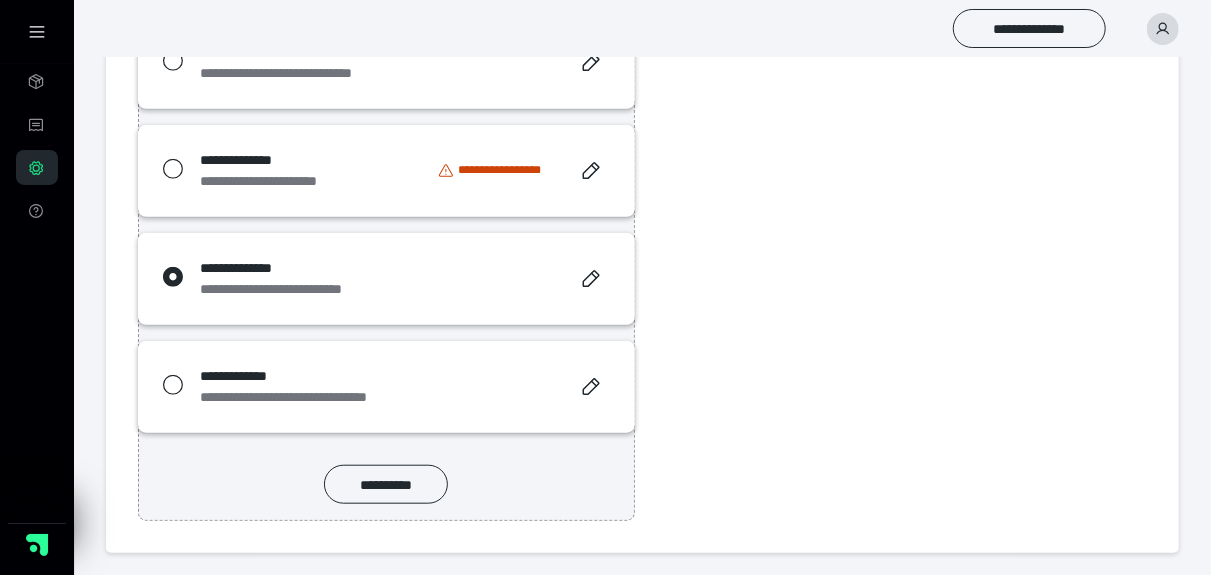 click on "**********" at bounding box center [324, 397] 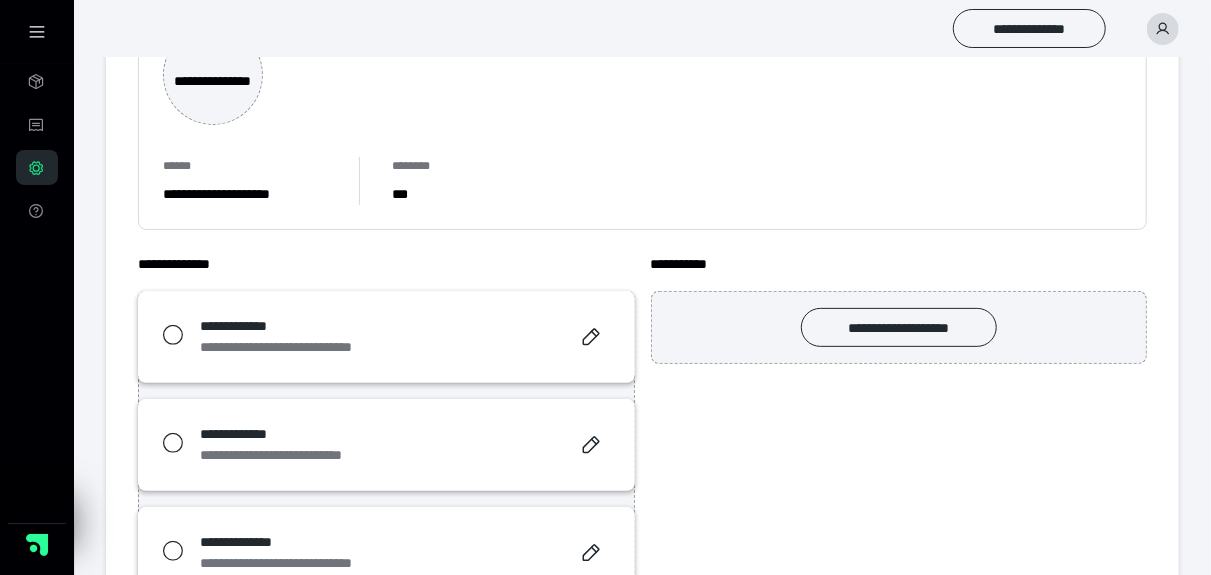 scroll, scrollTop: 0, scrollLeft: 0, axis: both 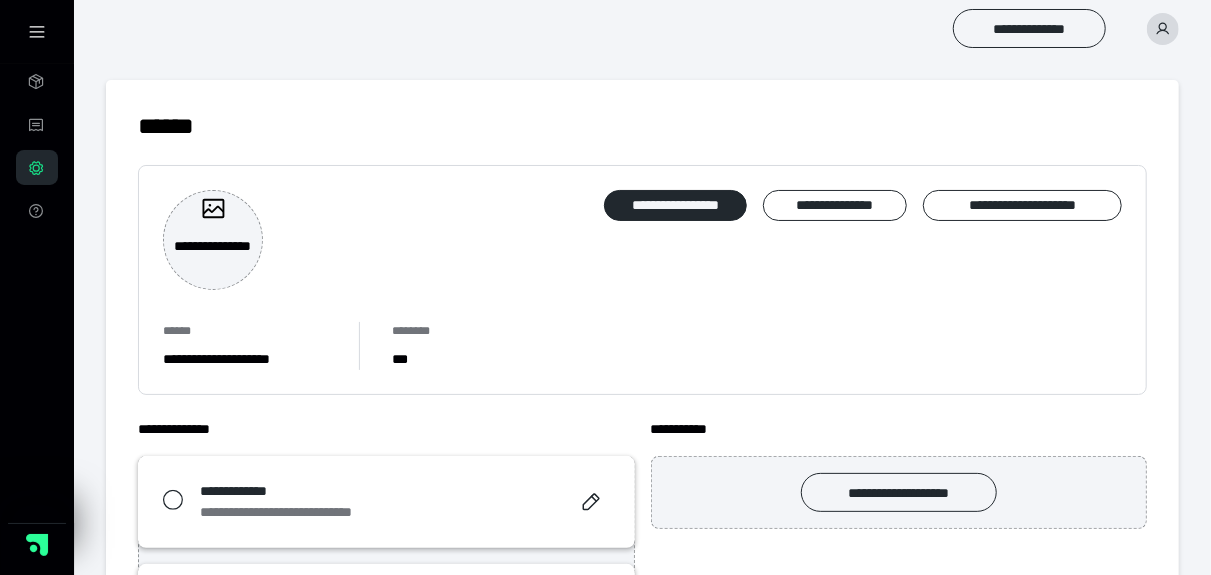 click on "**********" at bounding box center [835, 205] 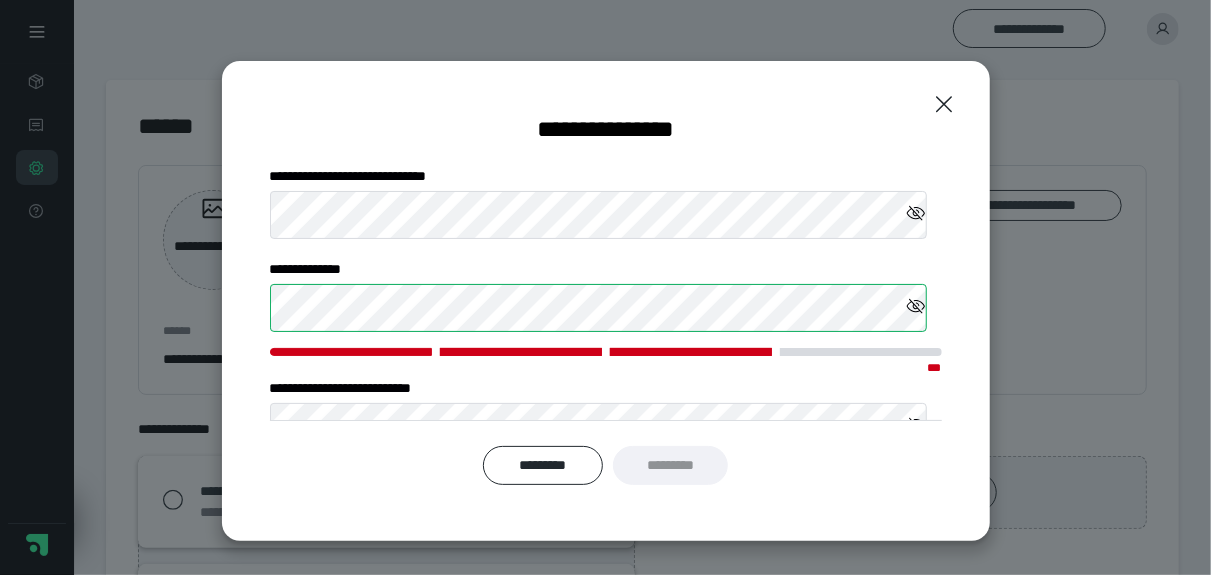 scroll, scrollTop: 30, scrollLeft: 0, axis: vertical 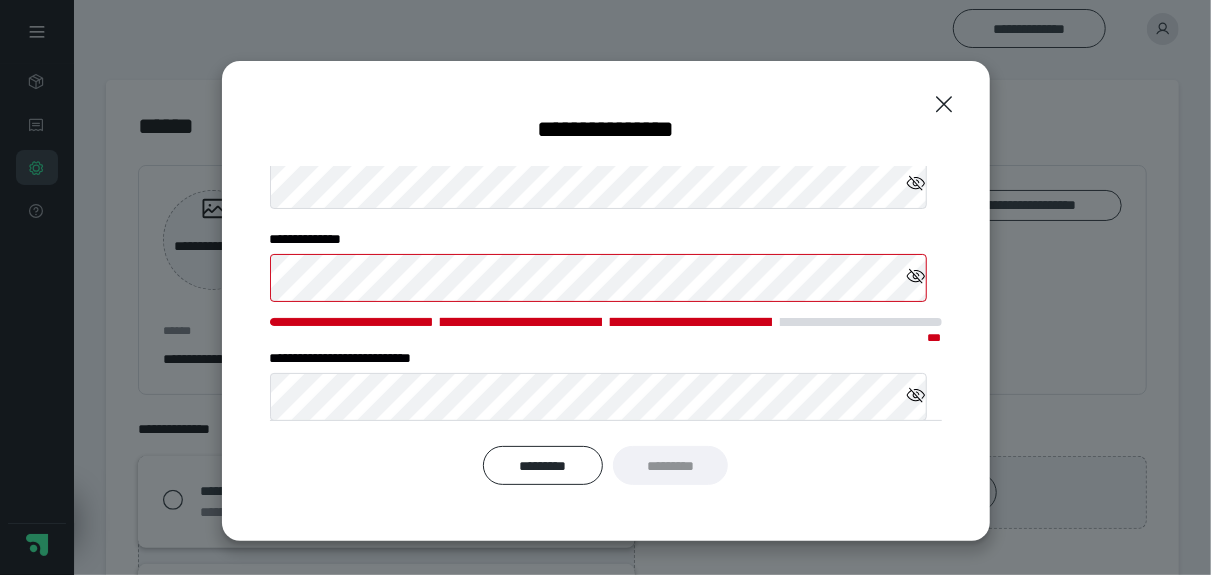 click 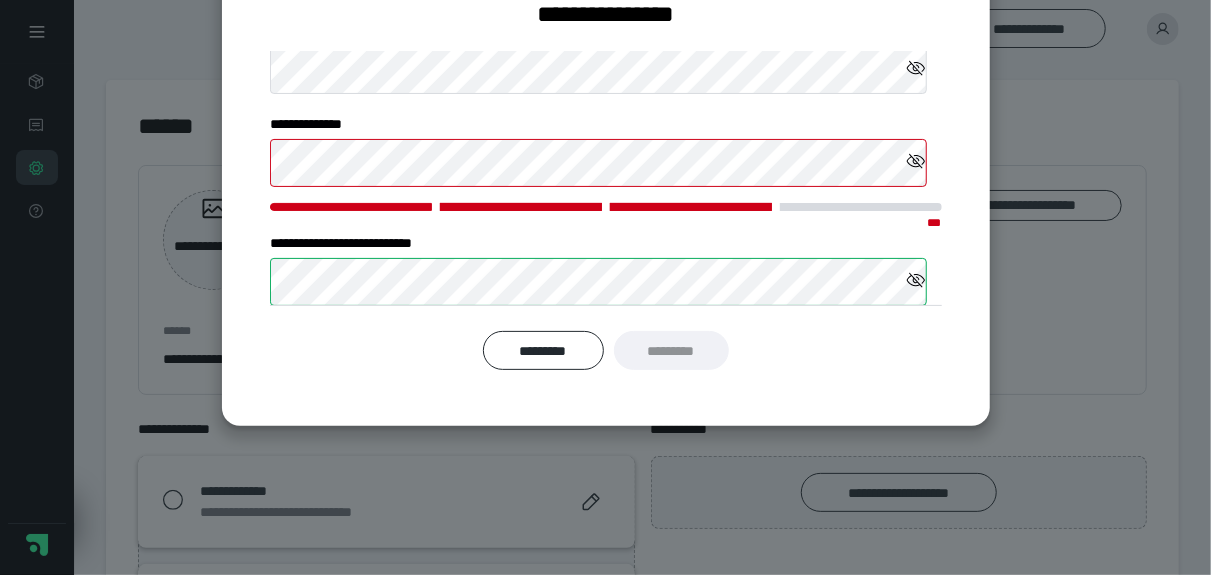 scroll, scrollTop: 120, scrollLeft: 0, axis: vertical 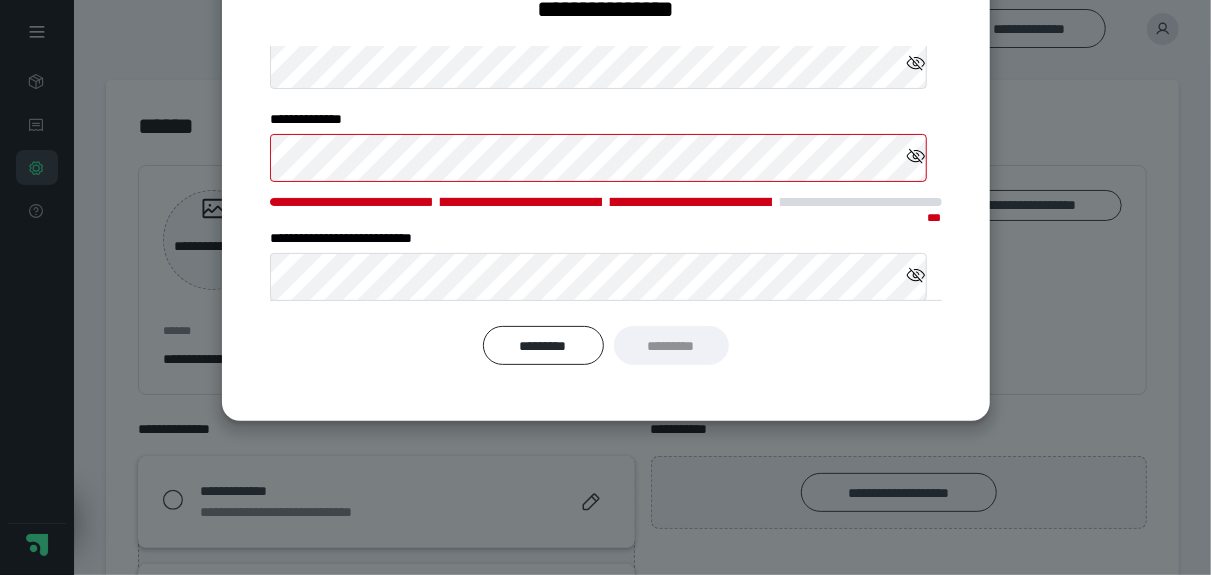click on "********* *********" at bounding box center [606, 345] 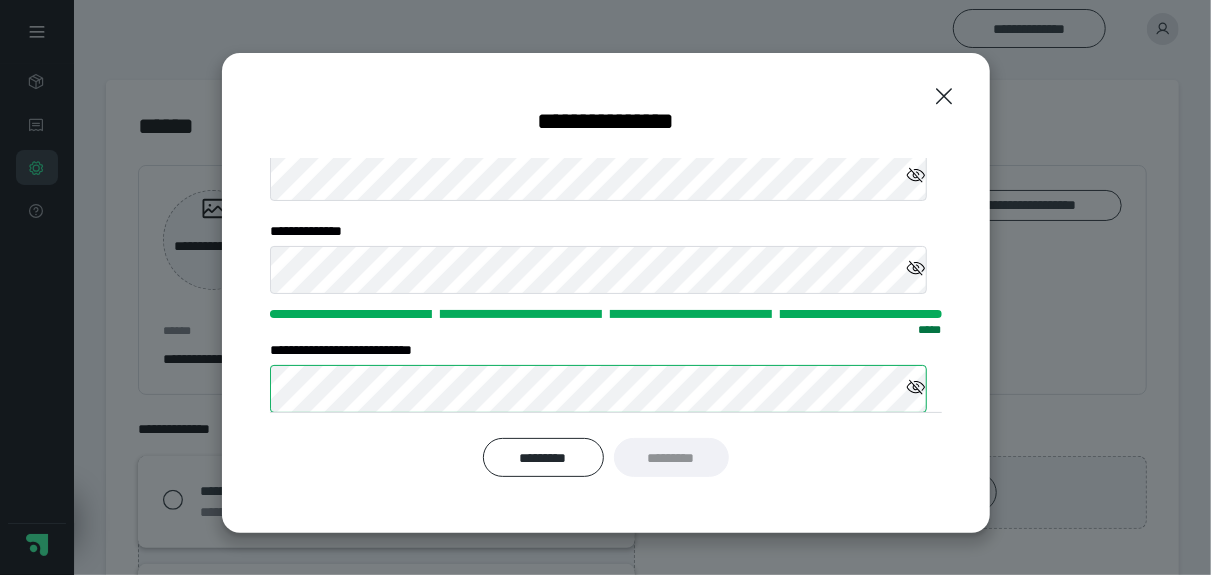 scroll, scrollTop: 0, scrollLeft: 0, axis: both 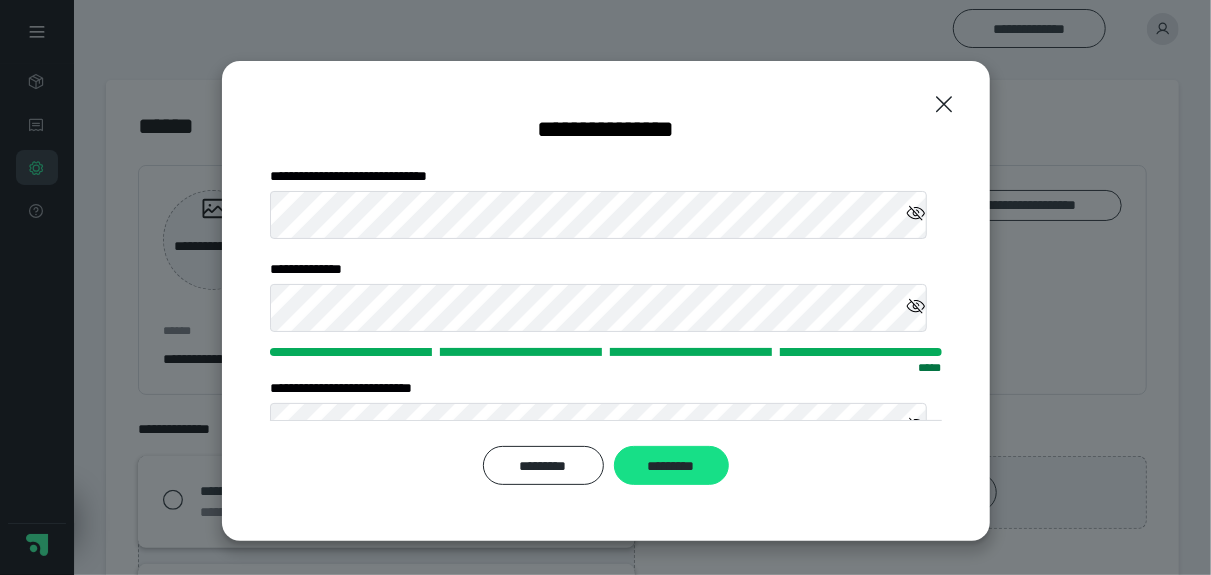click on "*********" at bounding box center [671, 465] 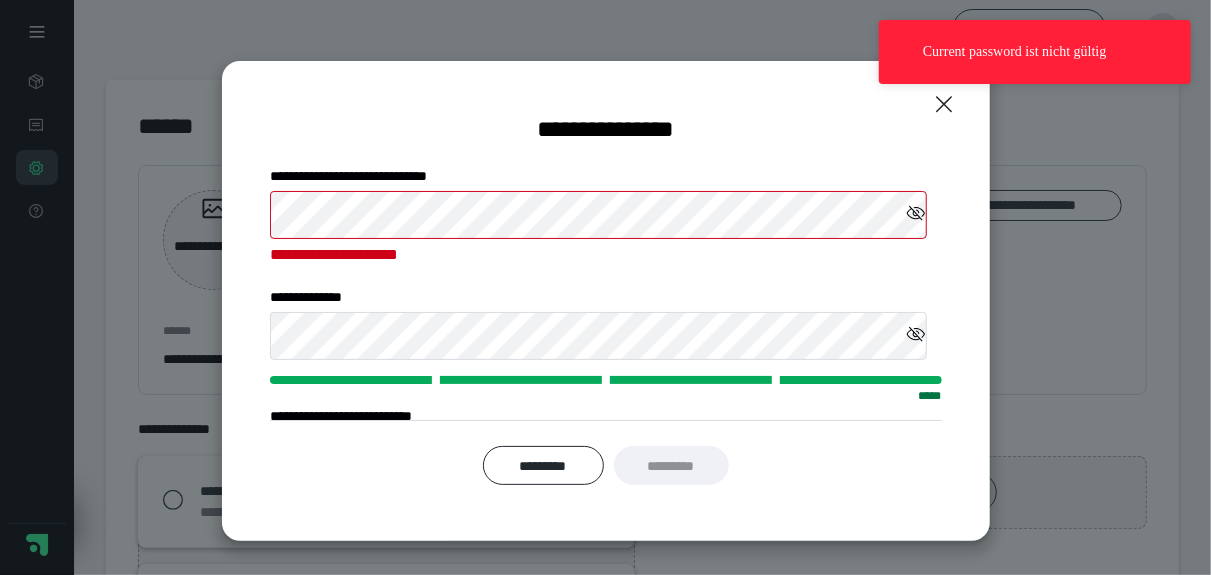 click on "Current password ist nicht gültig" at bounding box center (1035, 60) 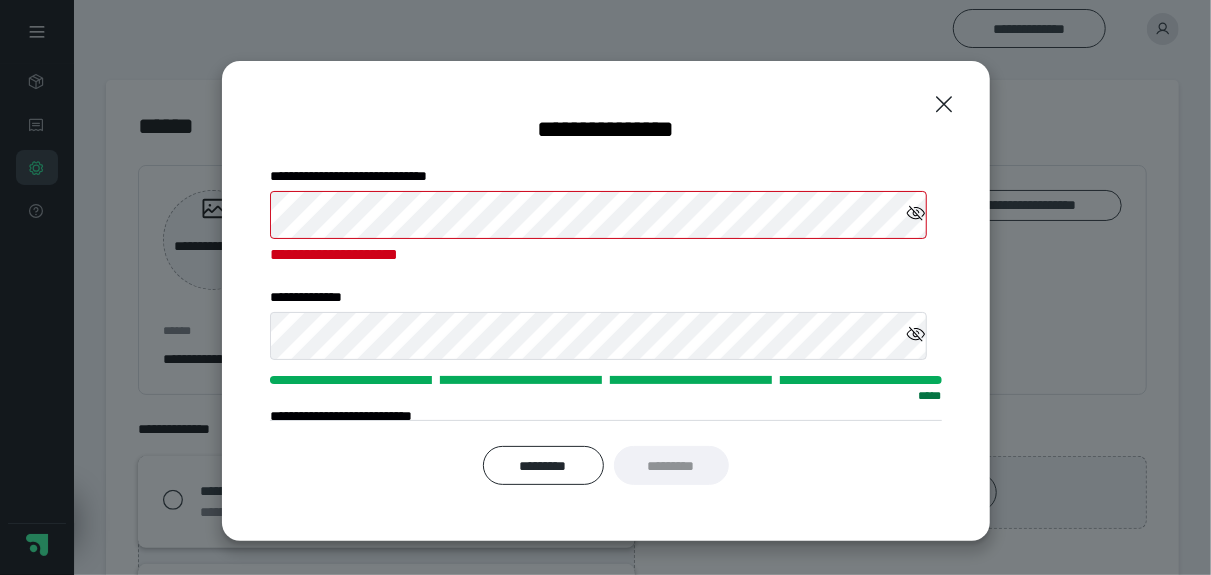 click 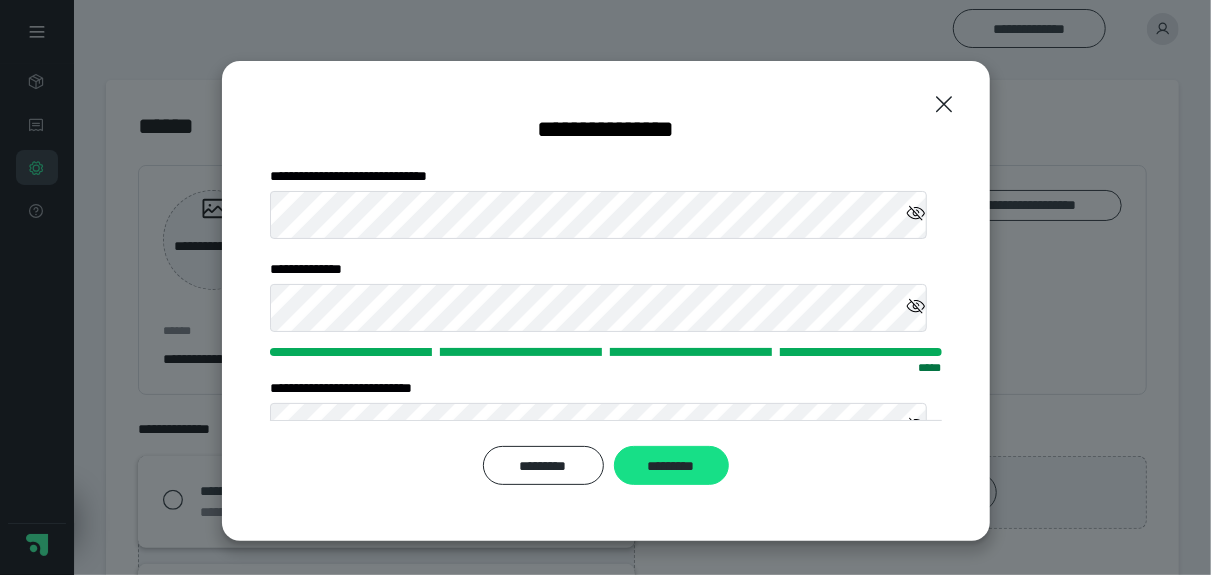 click on "*********" at bounding box center (671, 465) 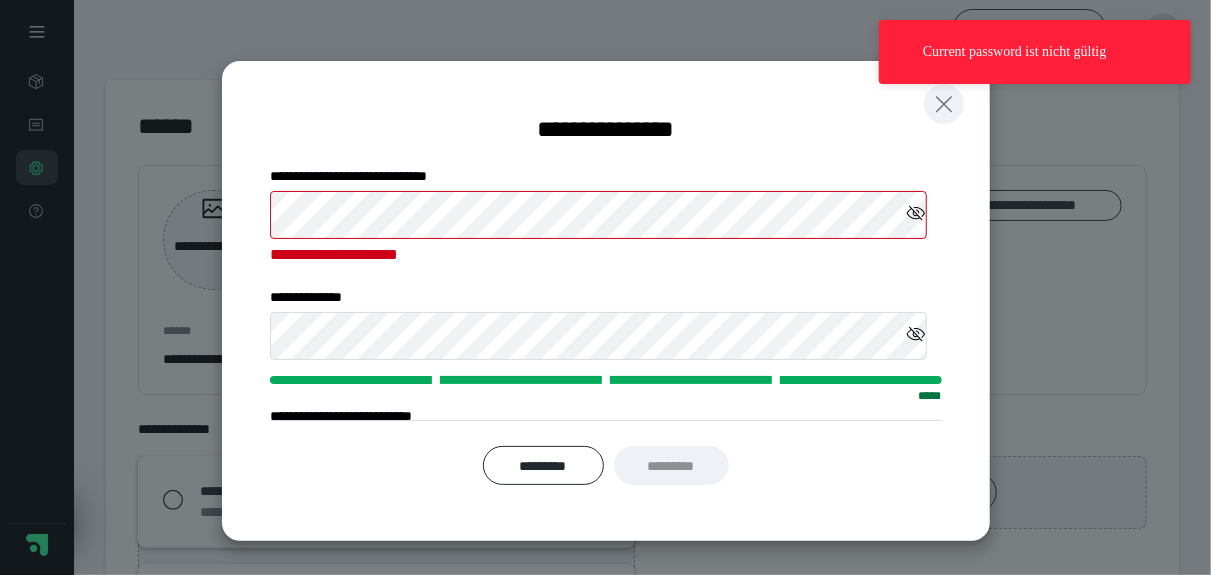 click 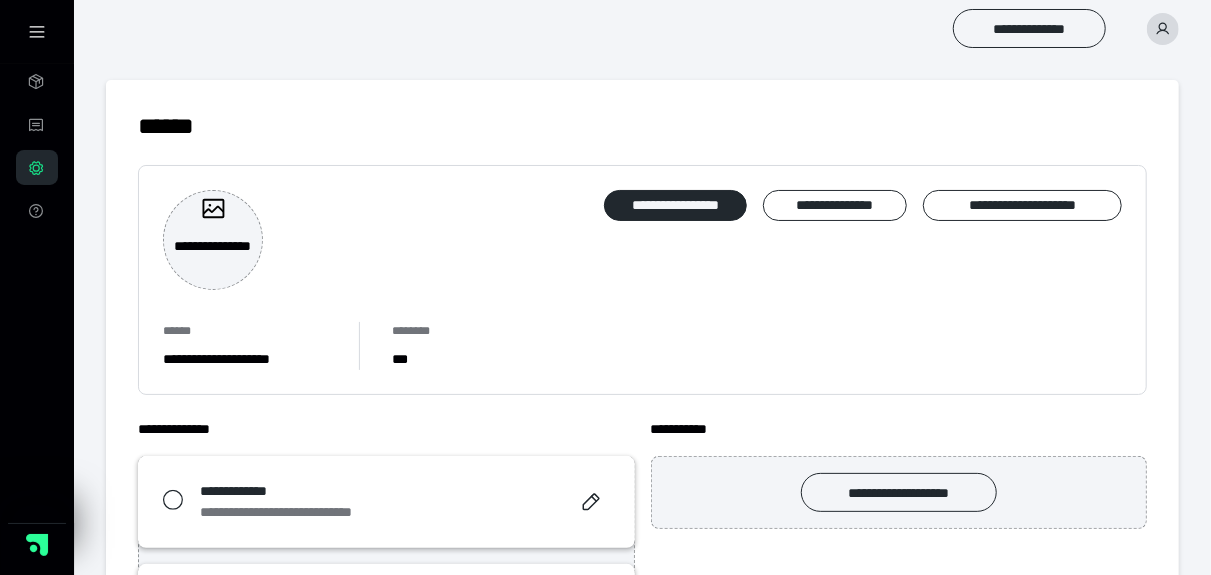 click 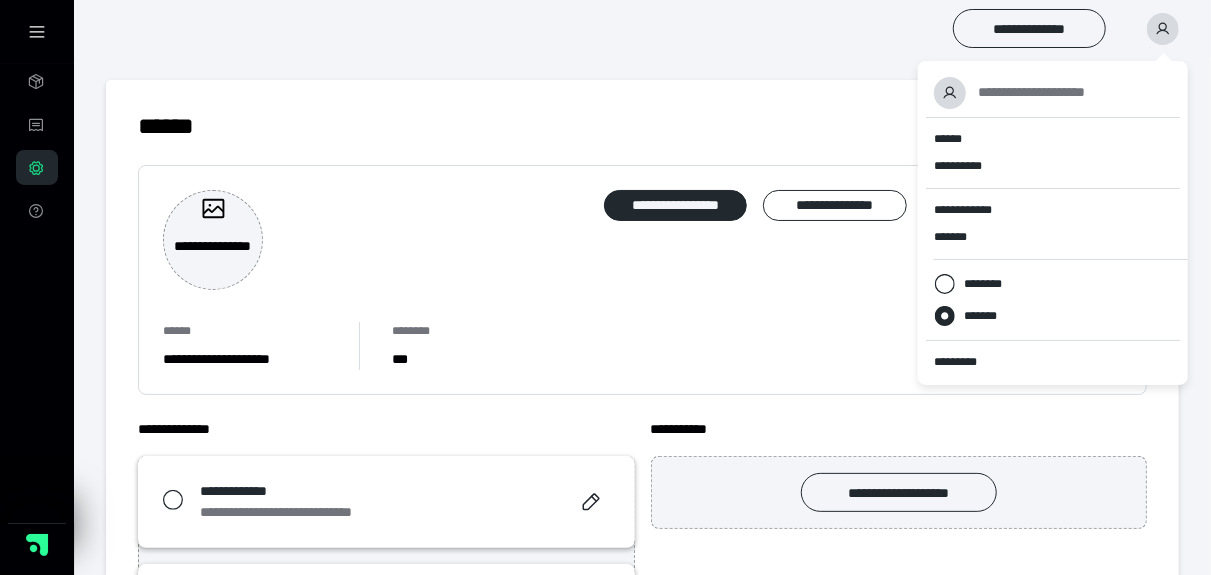 click on "******" at bounding box center (1053, 139) 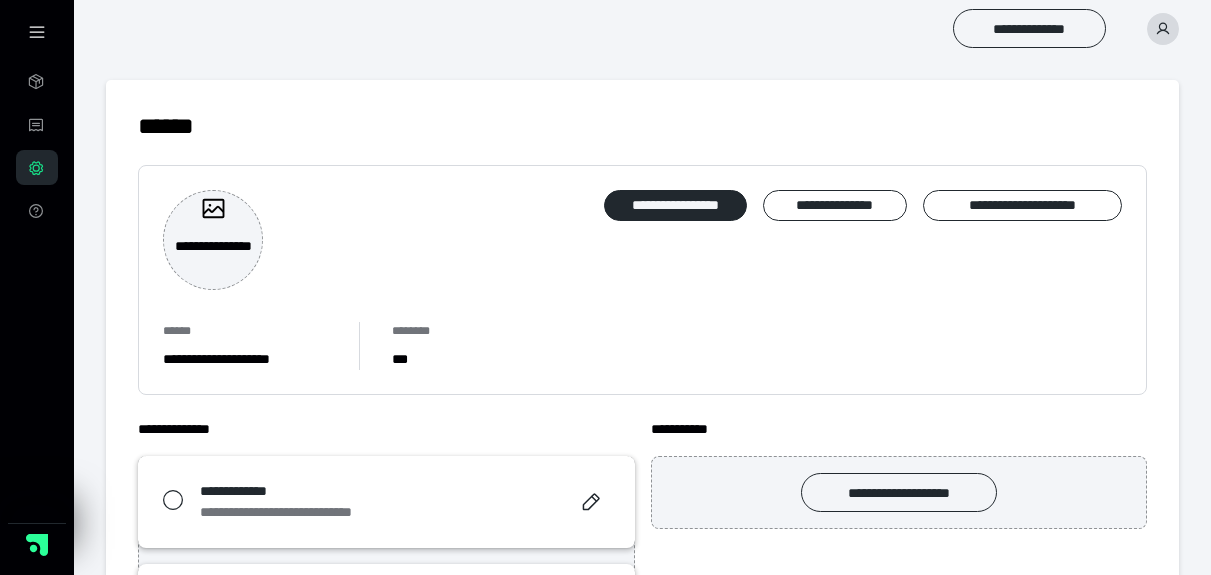 scroll, scrollTop: 0, scrollLeft: 0, axis: both 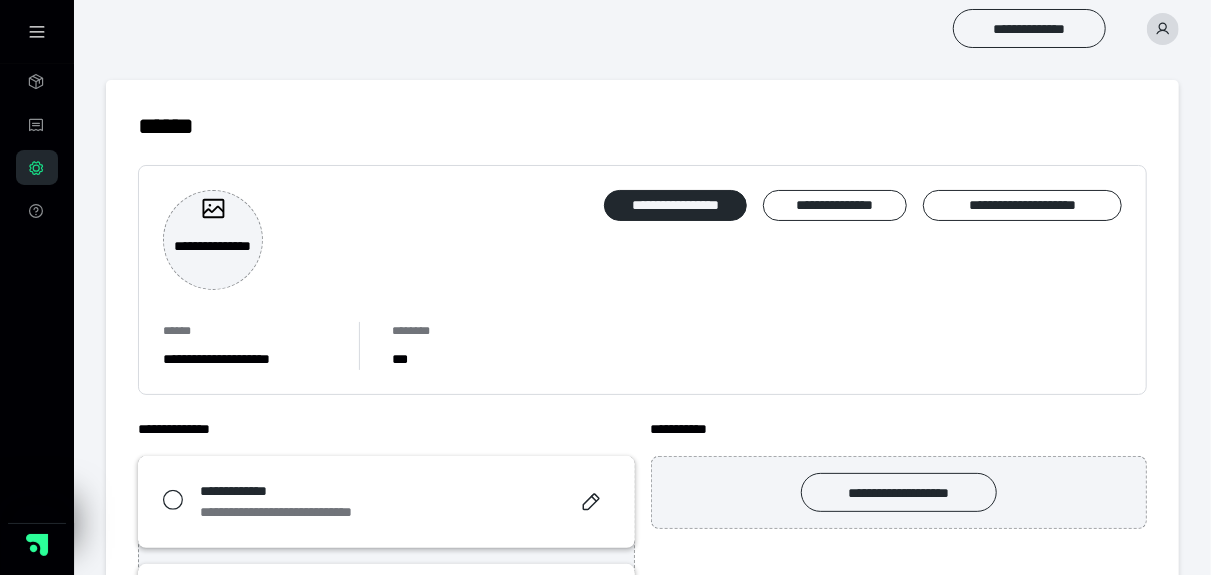 click on "**********" at bounding box center (1029, 28) 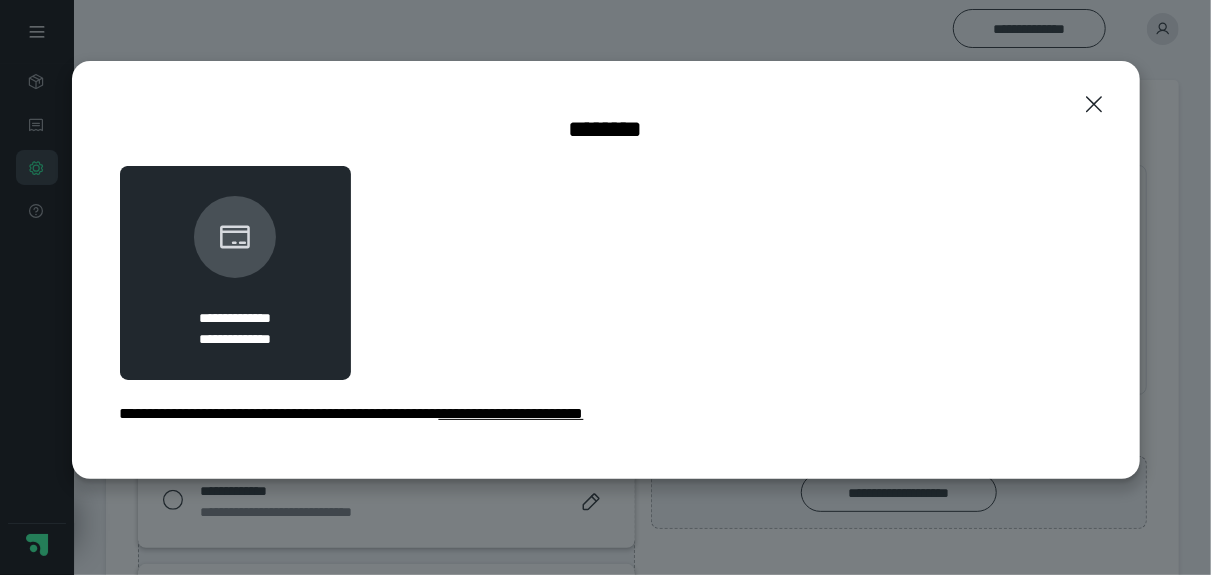 click on "**********" at bounding box center [235, 318] 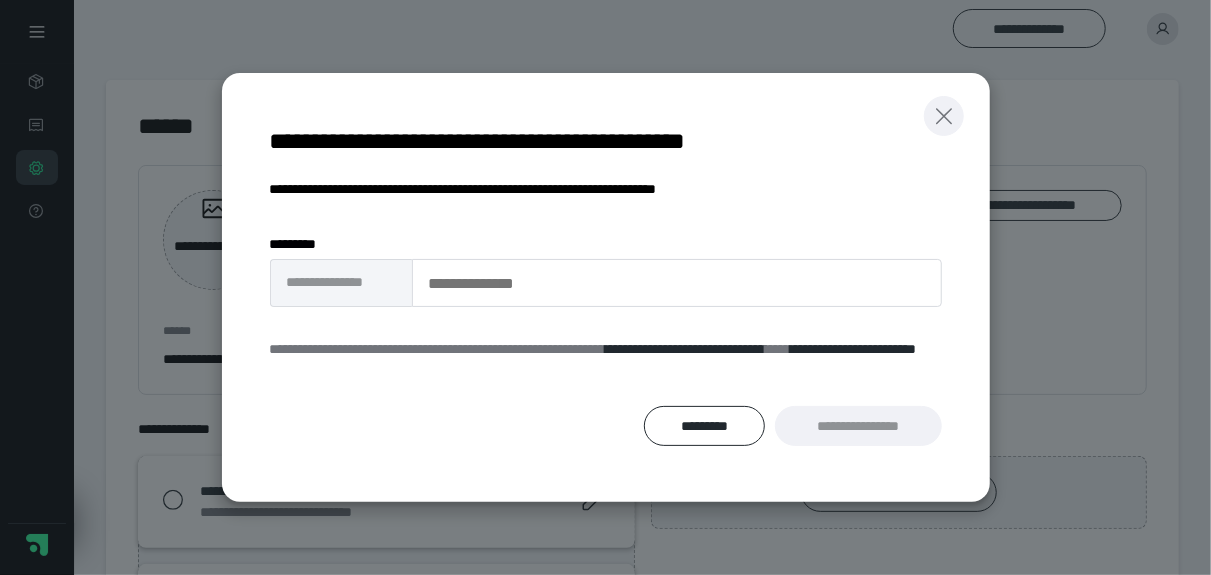 click 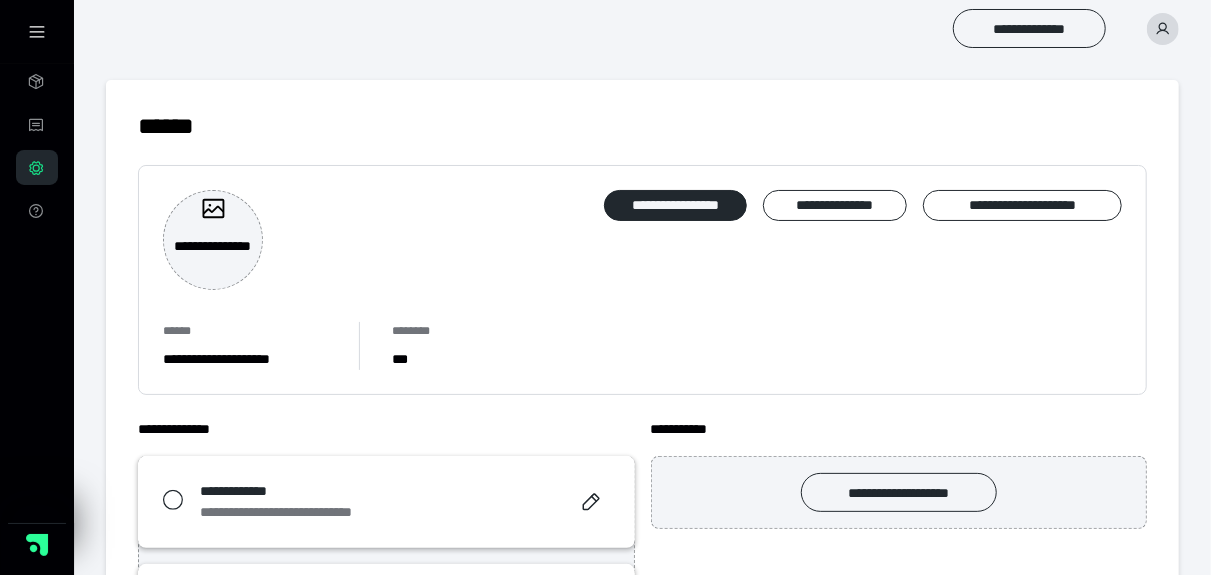 click on "**********" at bounding box center (213, 257) 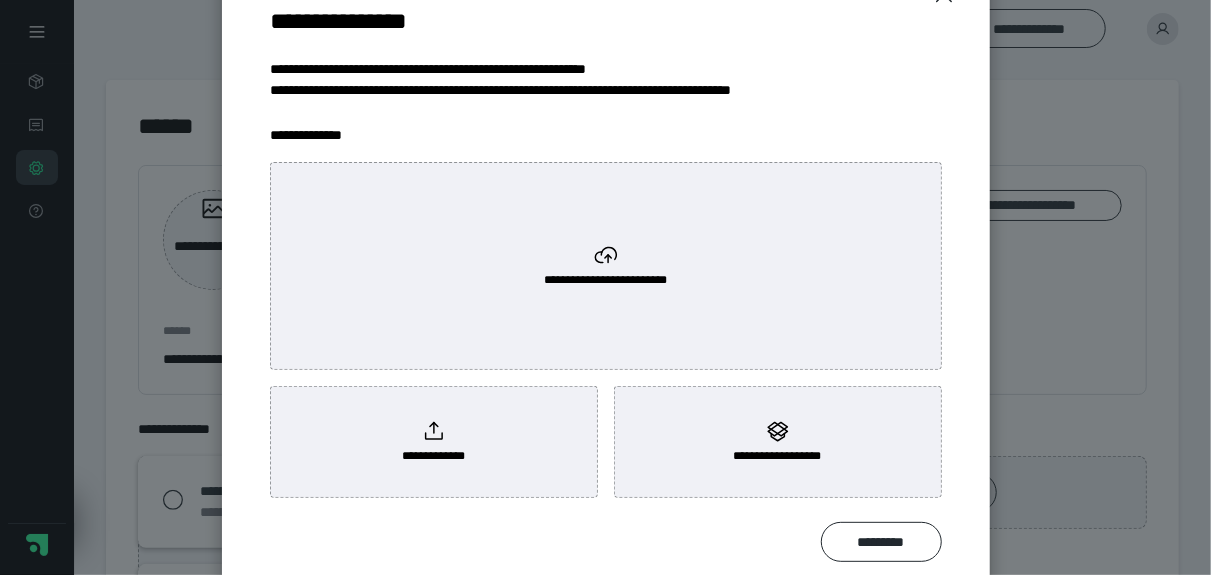 scroll, scrollTop: 0, scrollLeft: 0, axis: both 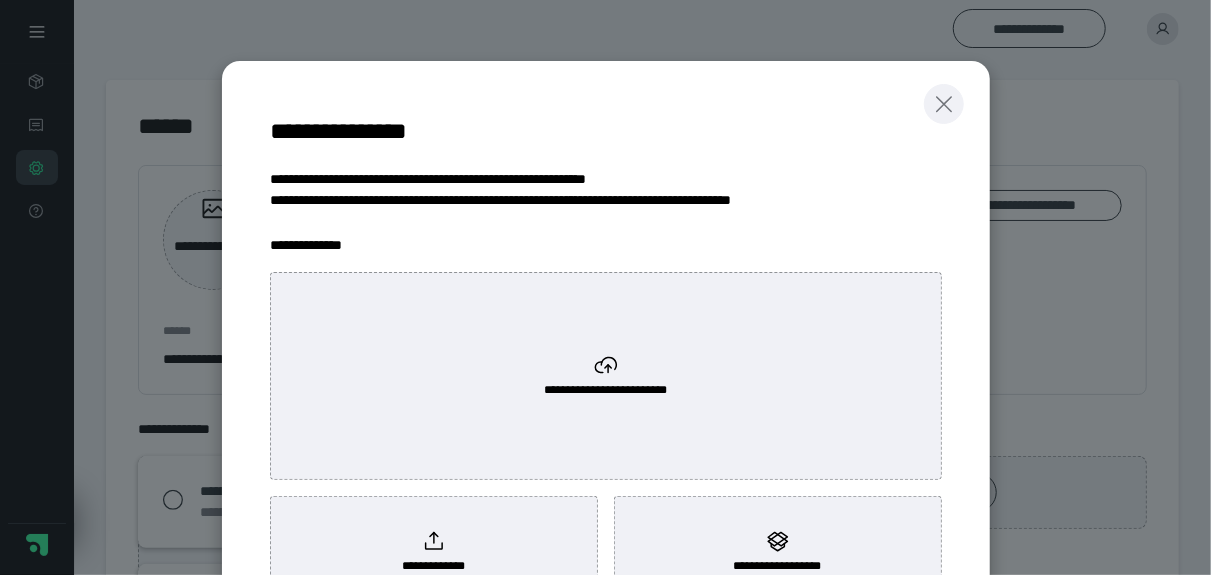 click 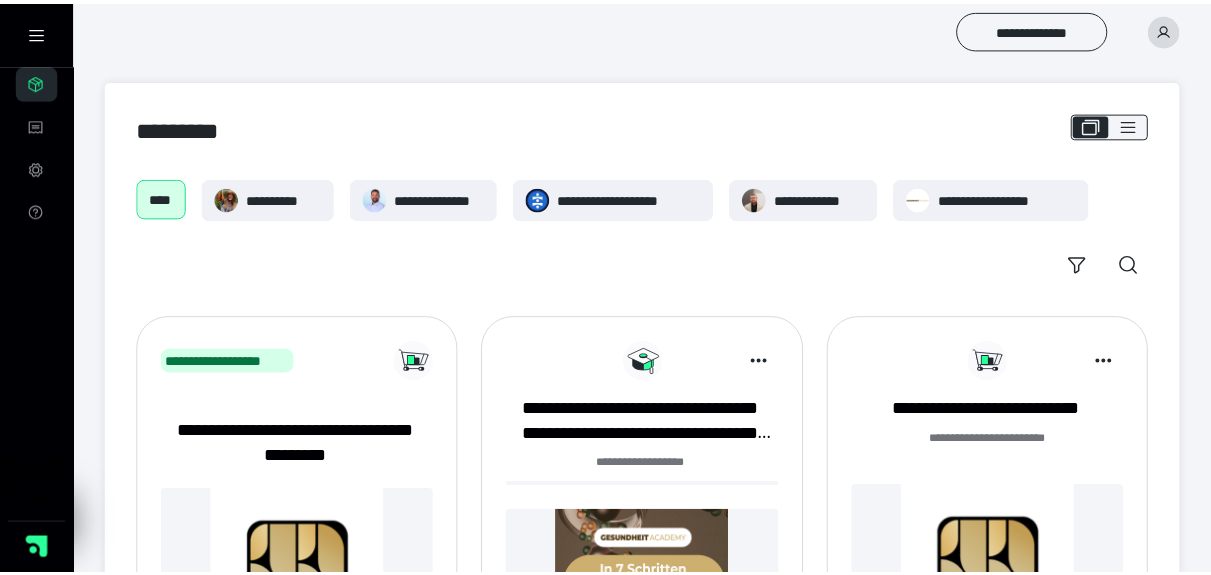scroll, scrollTop: 270, scrollLeft: 0, axis: vertical 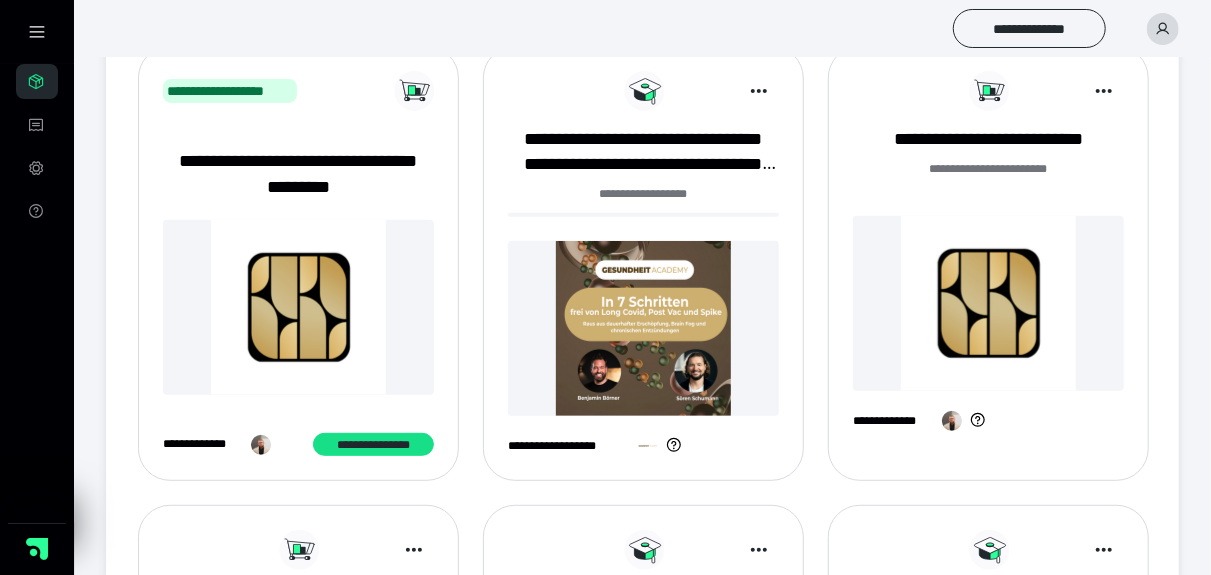 click at bounding box center (643, 328) 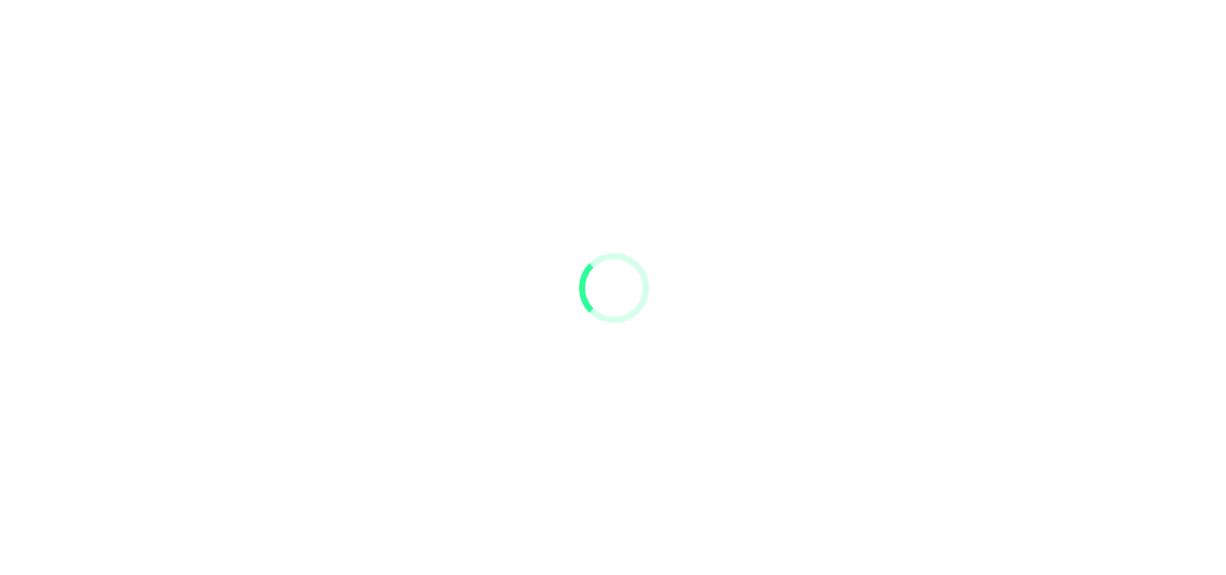 scroll, scrollTop: 0, scrollLeft: 0, axis: both 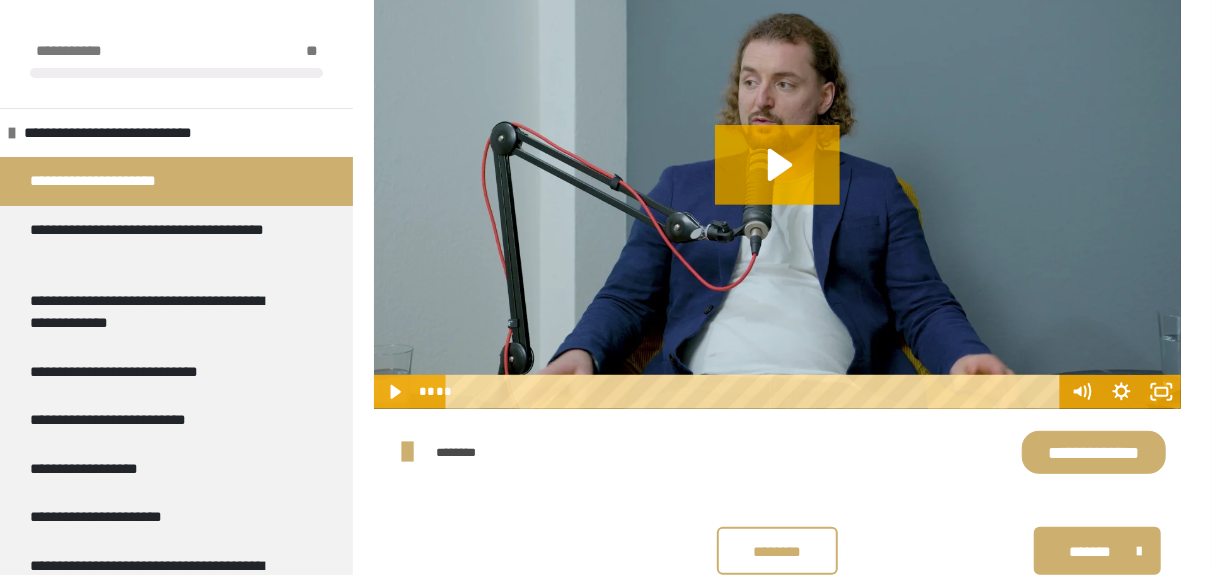 click on "**********" at bounding box center (1094, 452) 